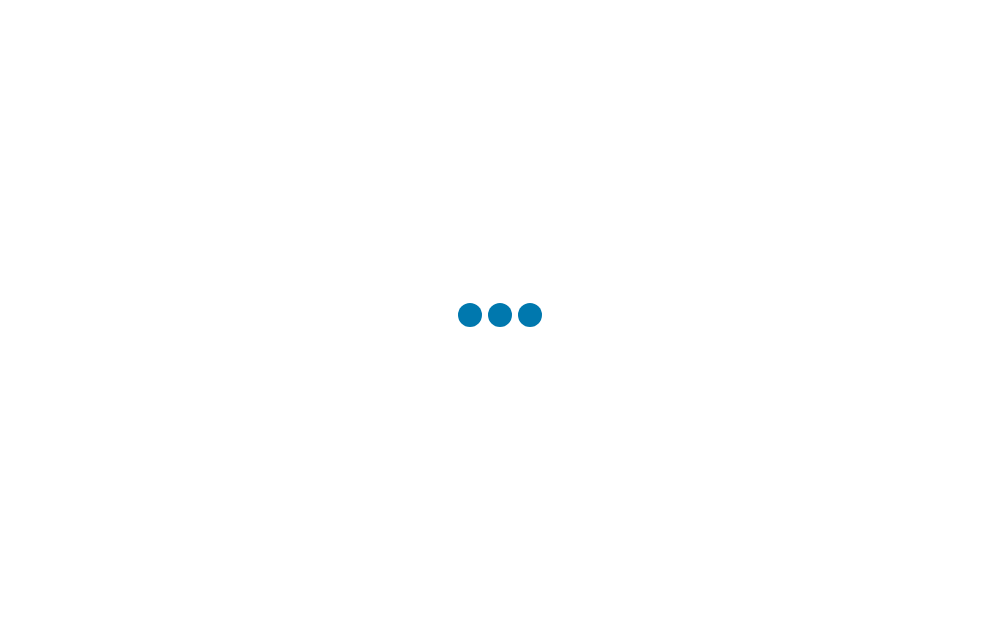 scroll, scrollTop: 0, scrollLeft: 0, axis: both 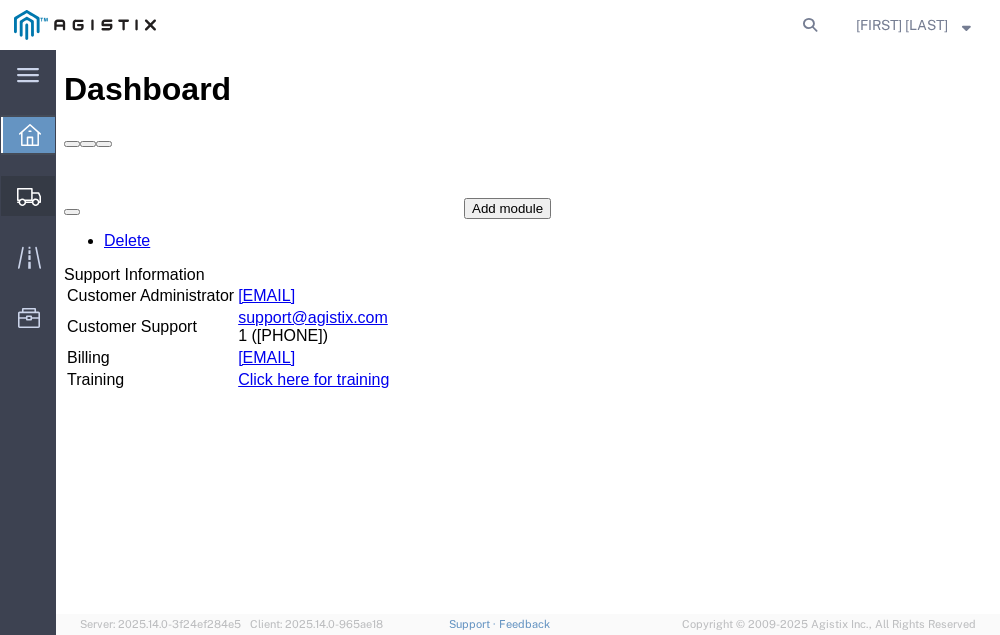 click on "Shipment Manager" 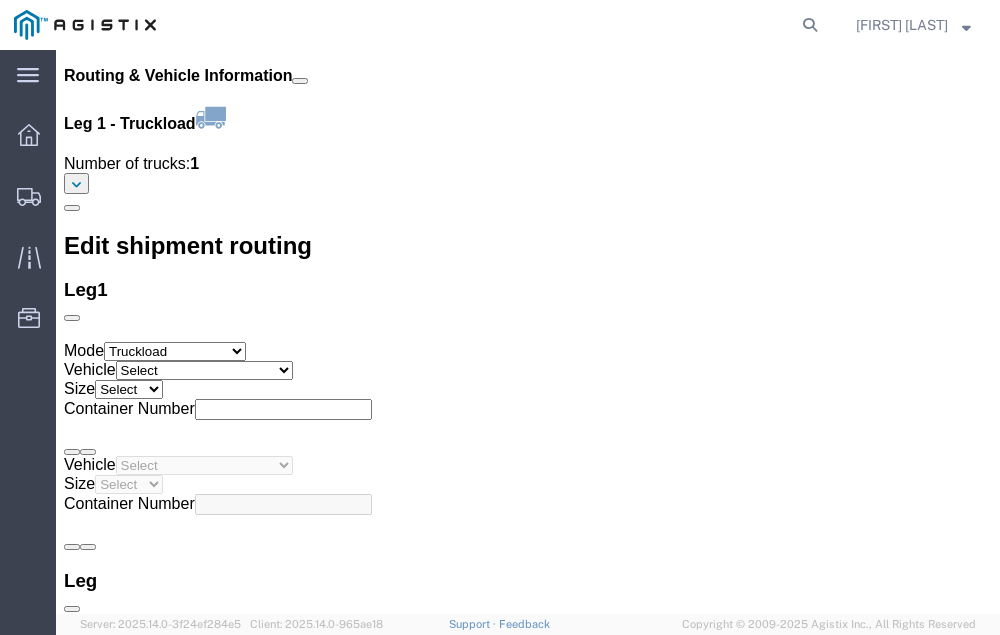 scroll, scrollTop: 2426, scrollLeft: 0, axis: vertical 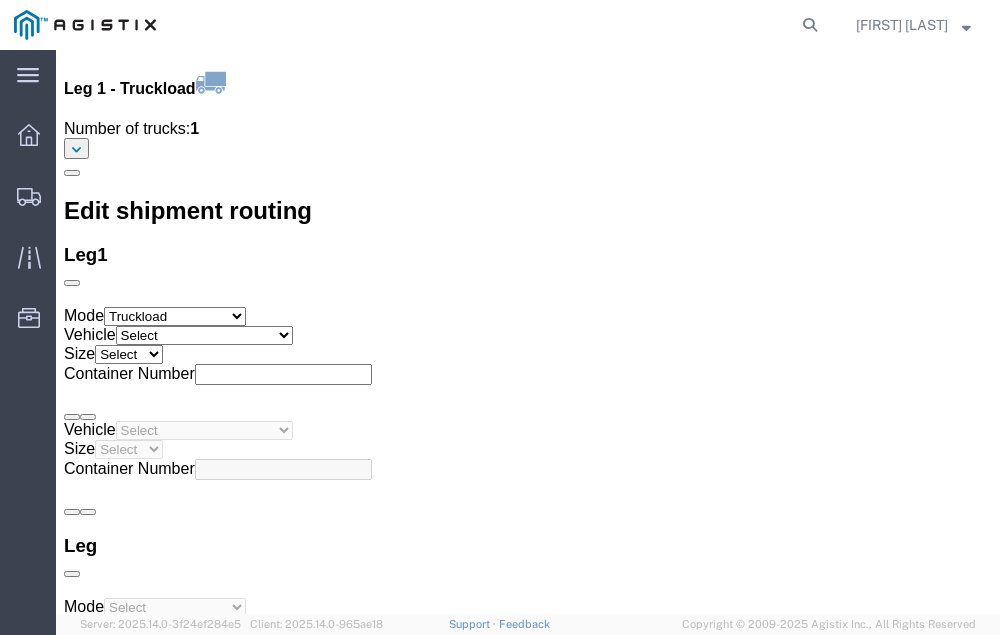 click on "Confirm" 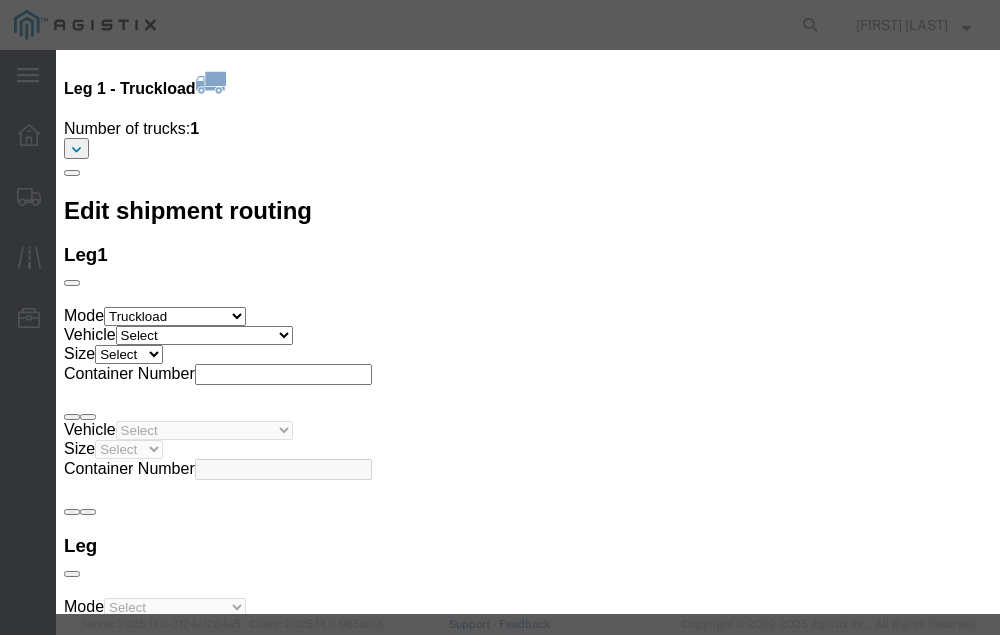 click 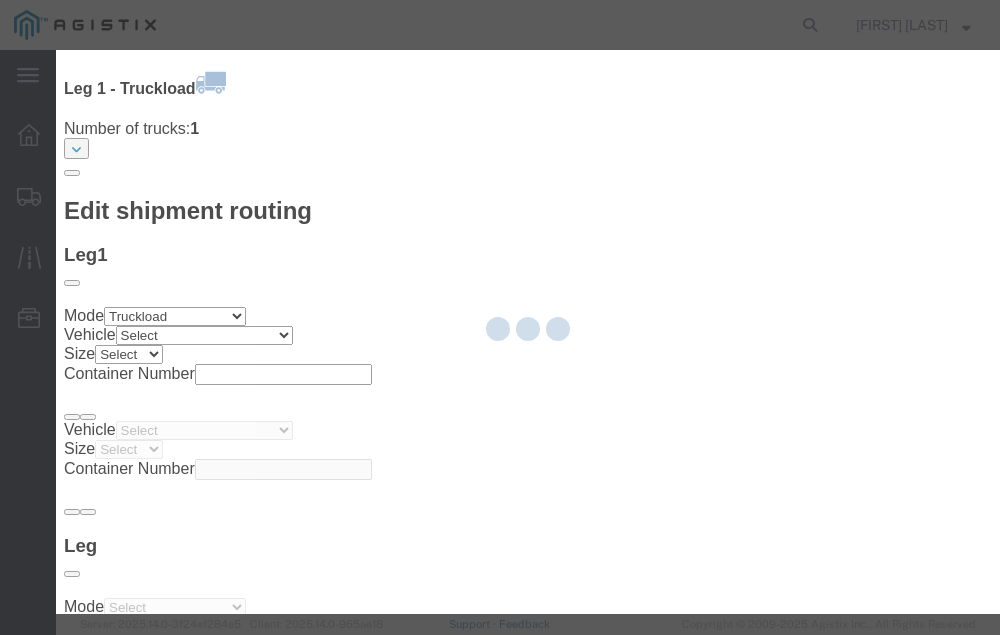 type on "[FIRST] [LAST]" 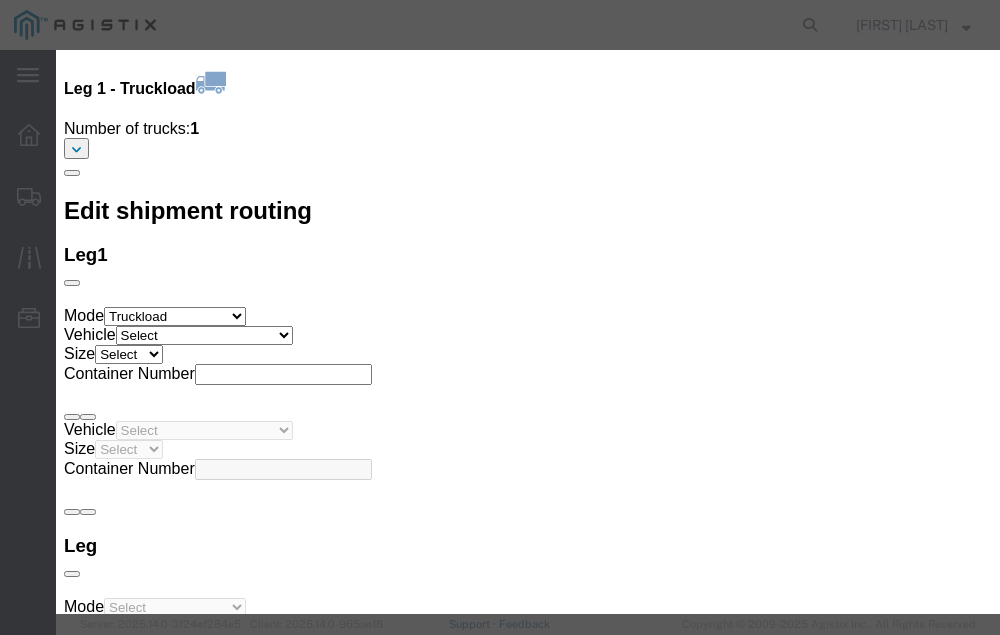 click 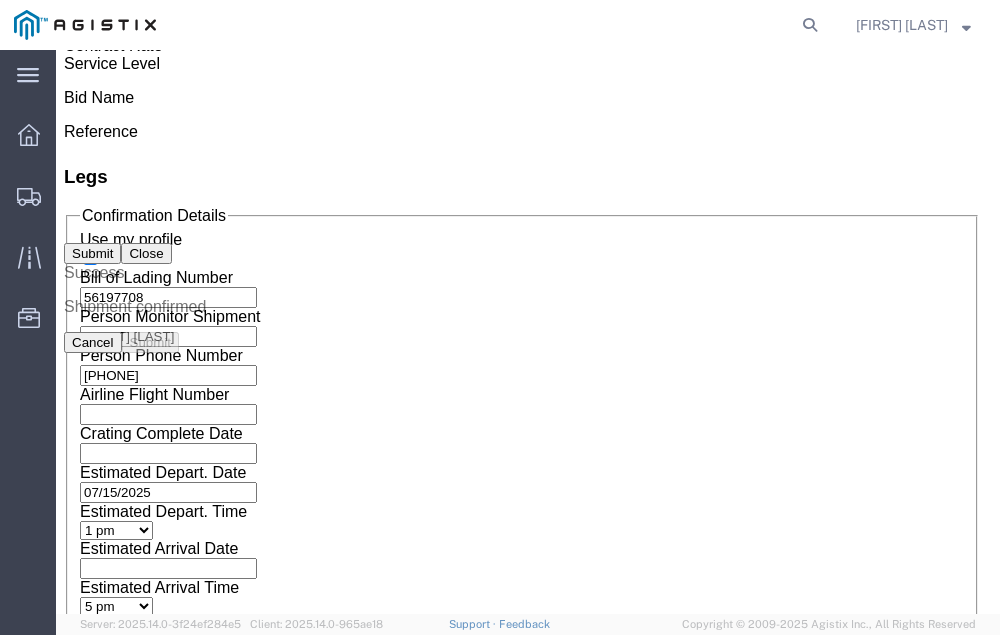 scroll, scrollTop: 0, scrollLeft: 0, axis: both 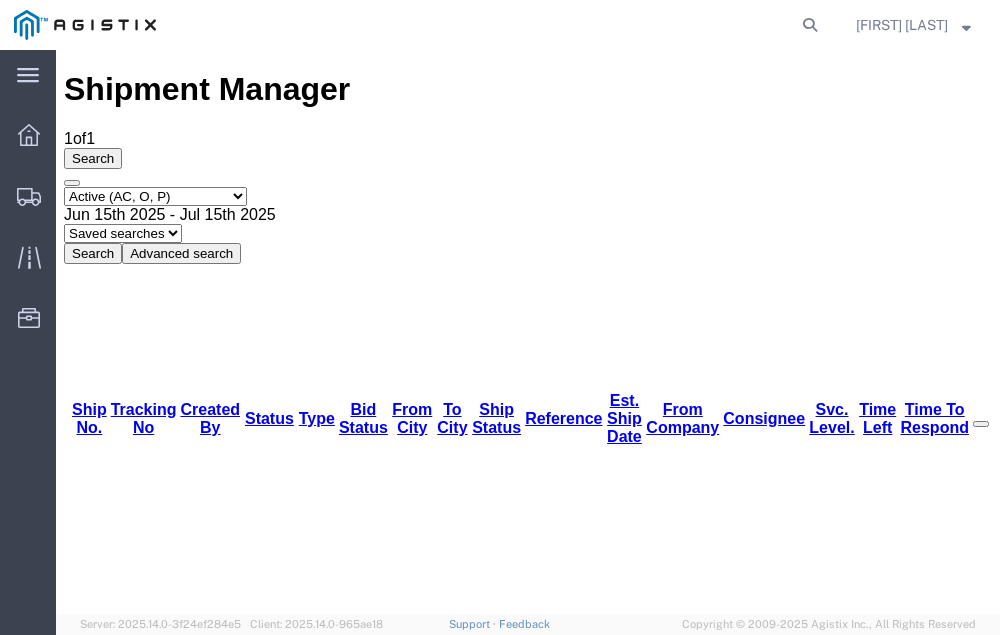 click on "[NUMBER]" at bounding box center (123, 1237) 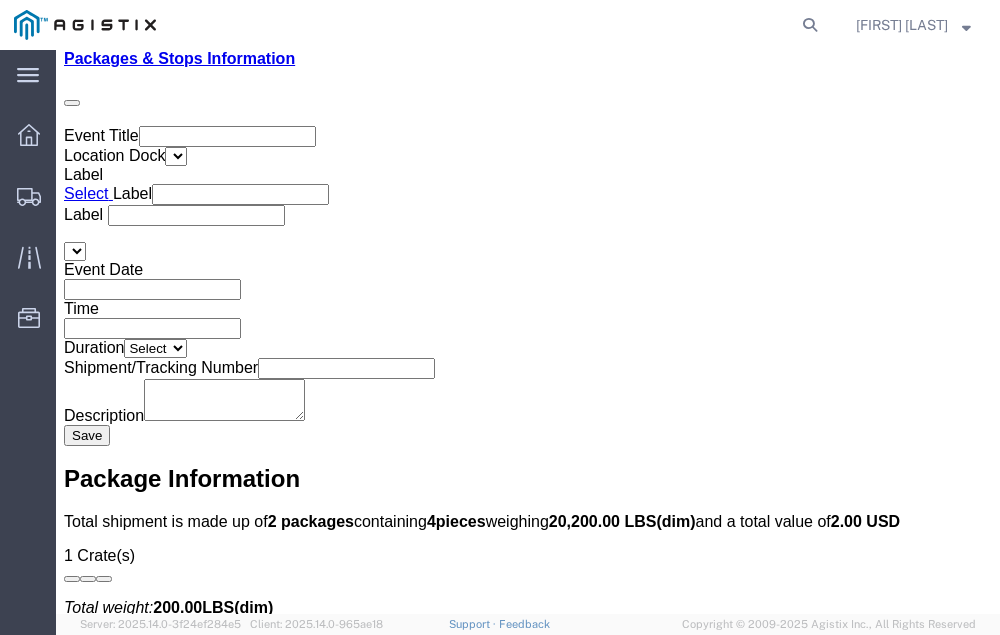 scroll, scrollTop: 3644, scrollLeft: 0, axis: vertical 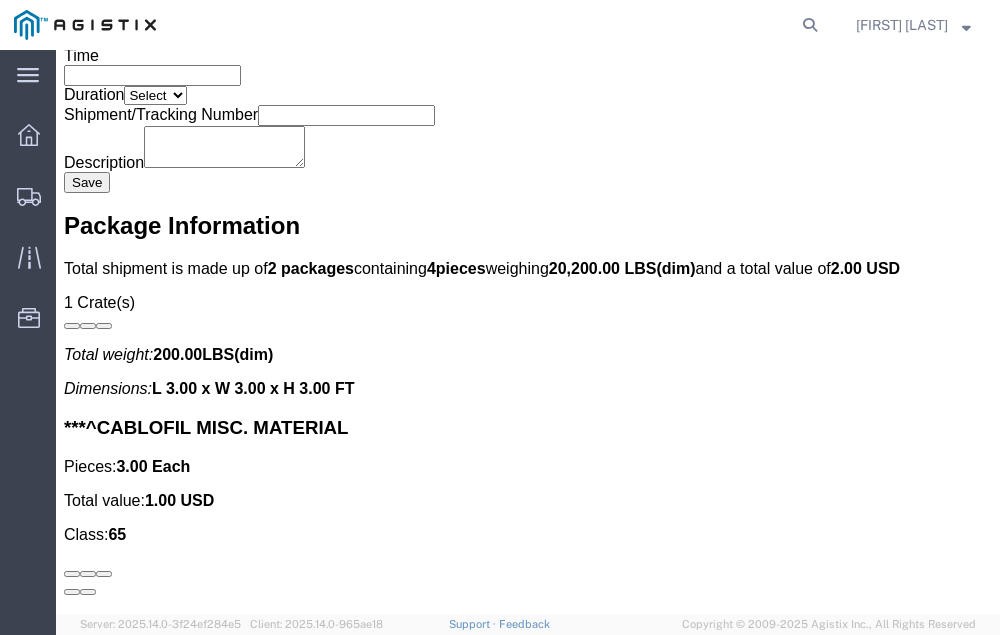 click on "Confirm" 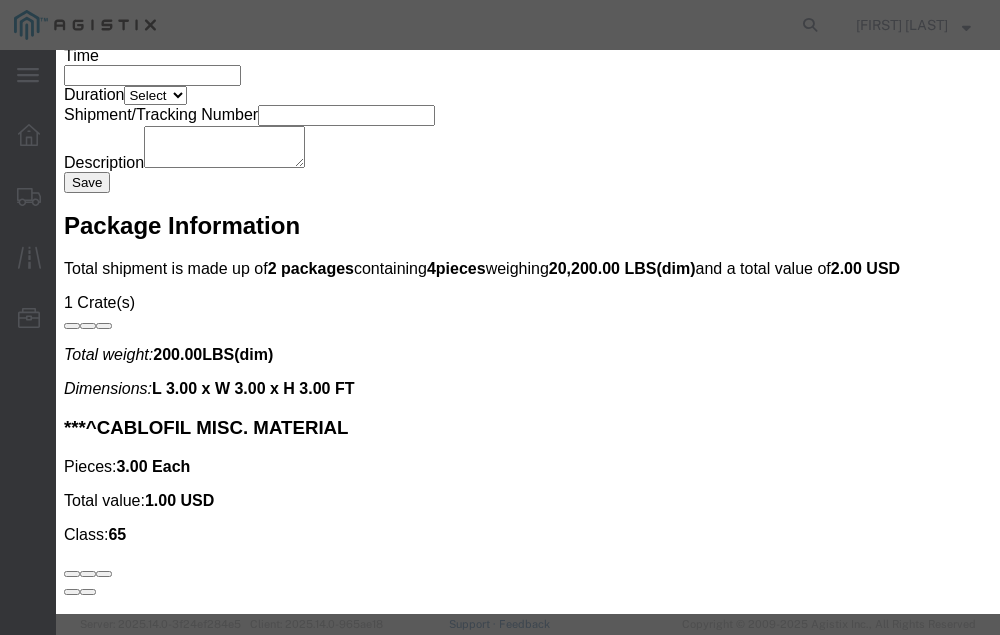 click 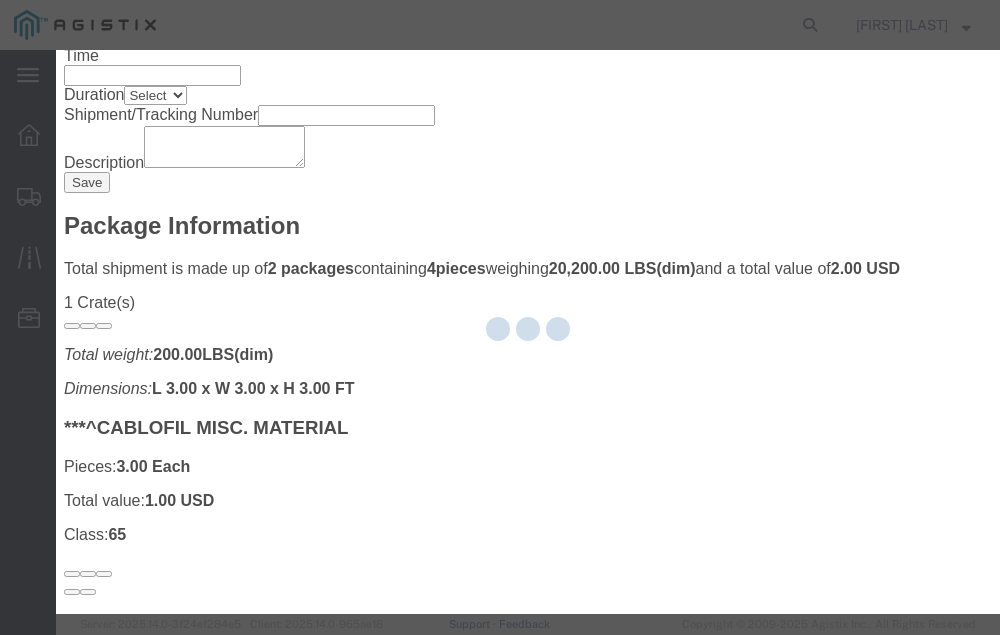type on "[FIRST] [LAST]" 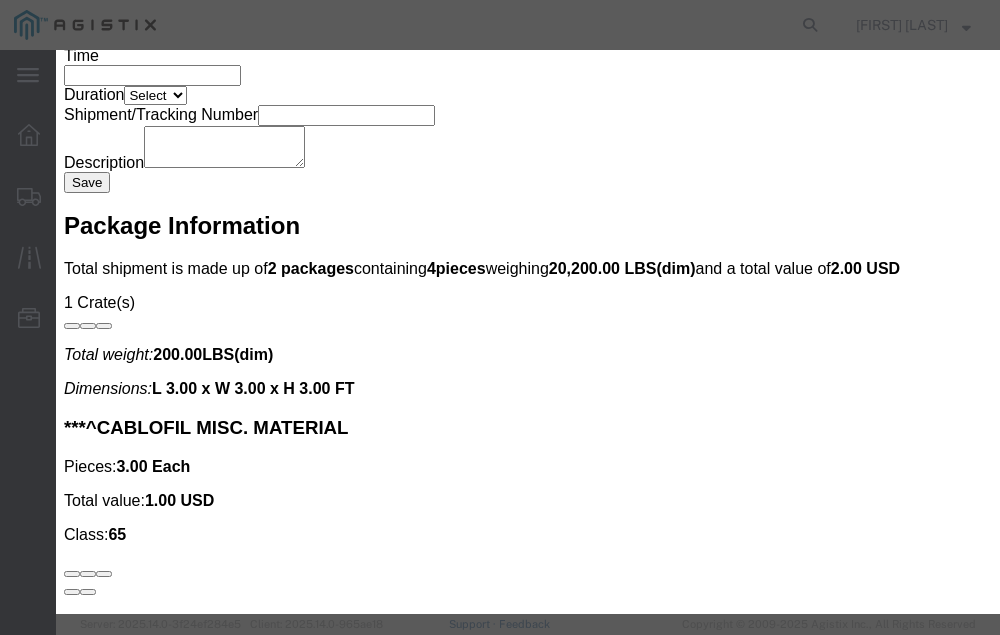 click 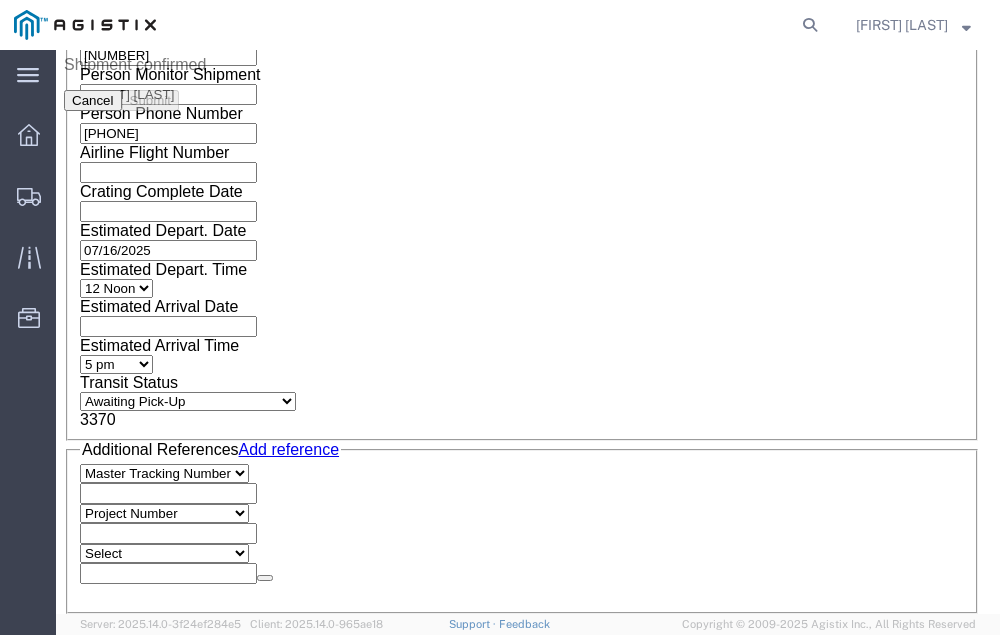 scroll, scrollTop: 0, scrollLeft: 0, axis: both 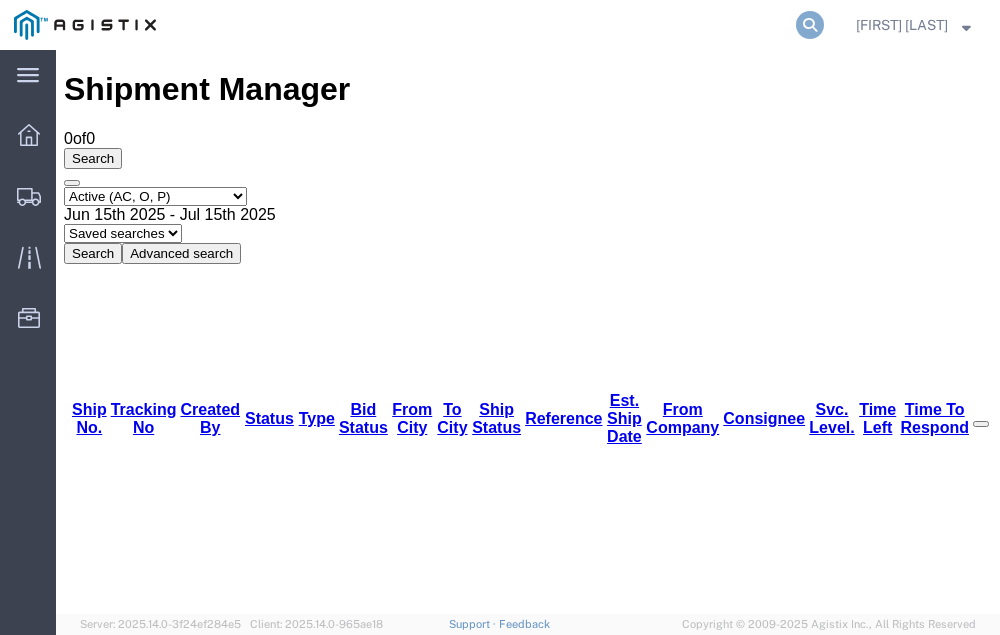 click 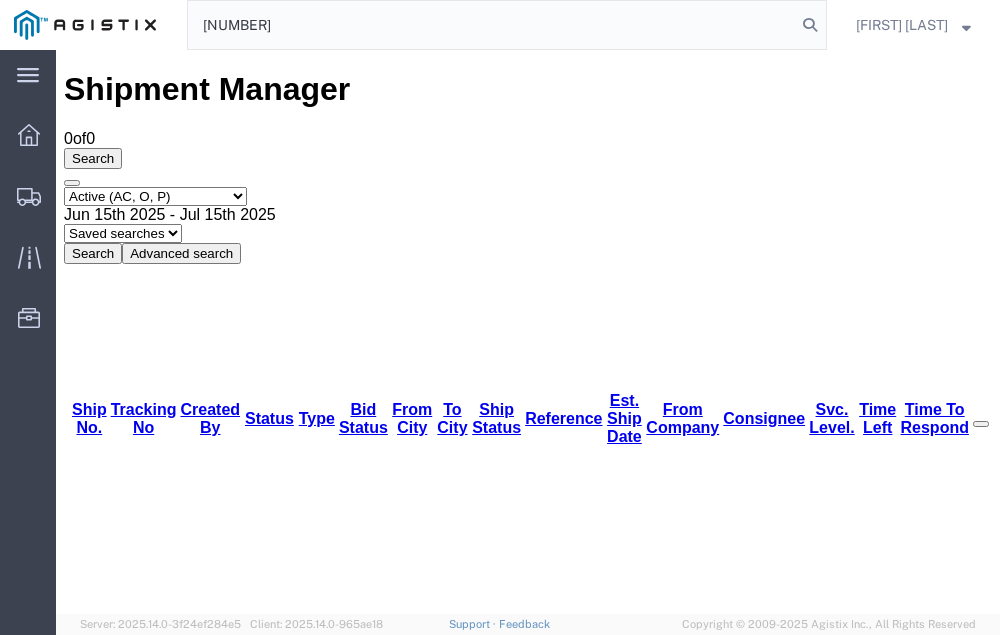 type on "[NUMBER]" 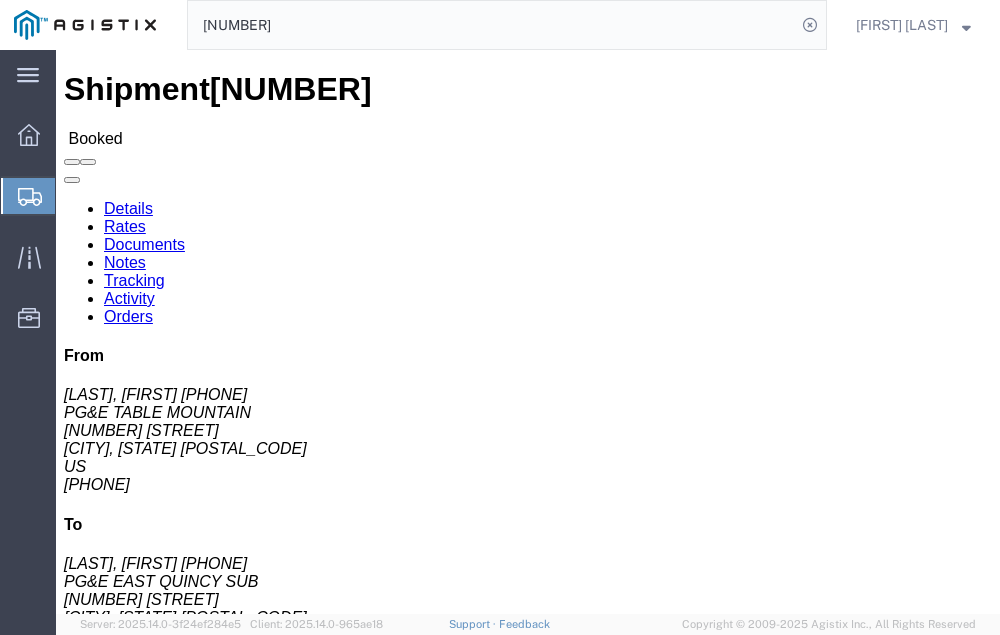 click on "Tracking" 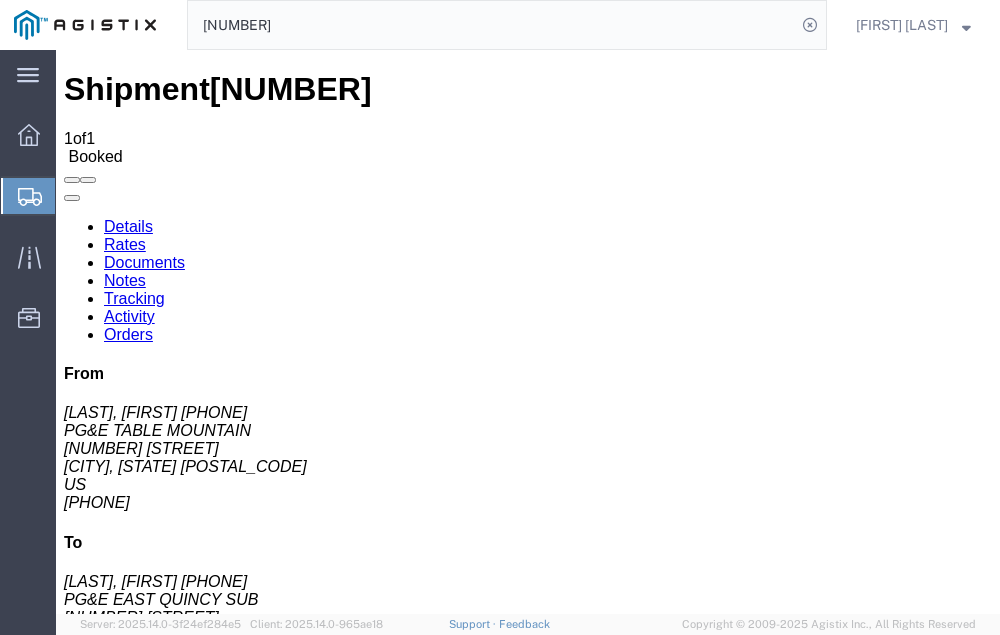 click on "Add New Tracking" at bounding box center [229, 1105] 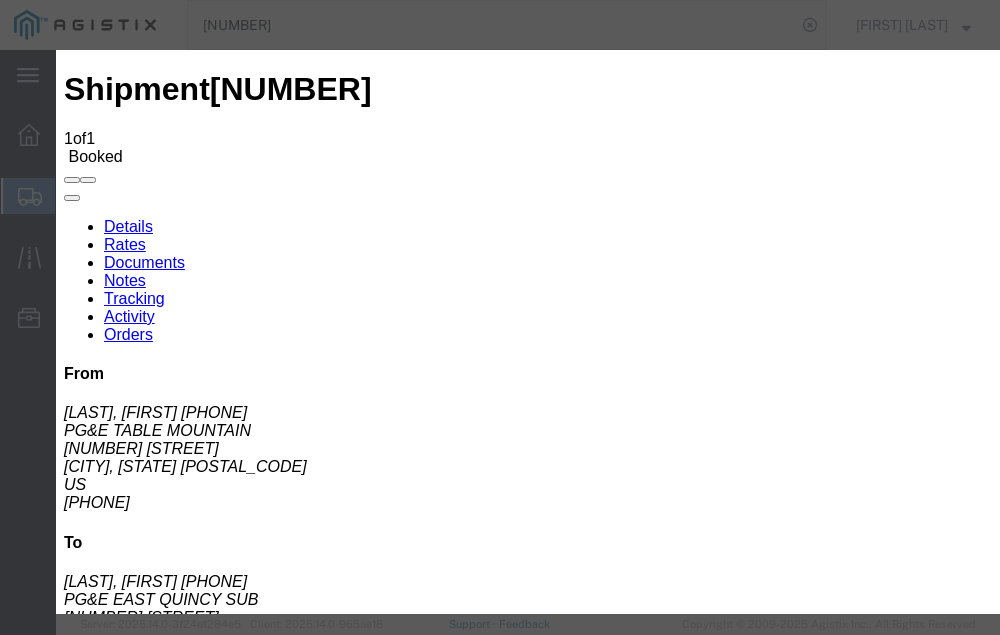 type on "07/15/2025" 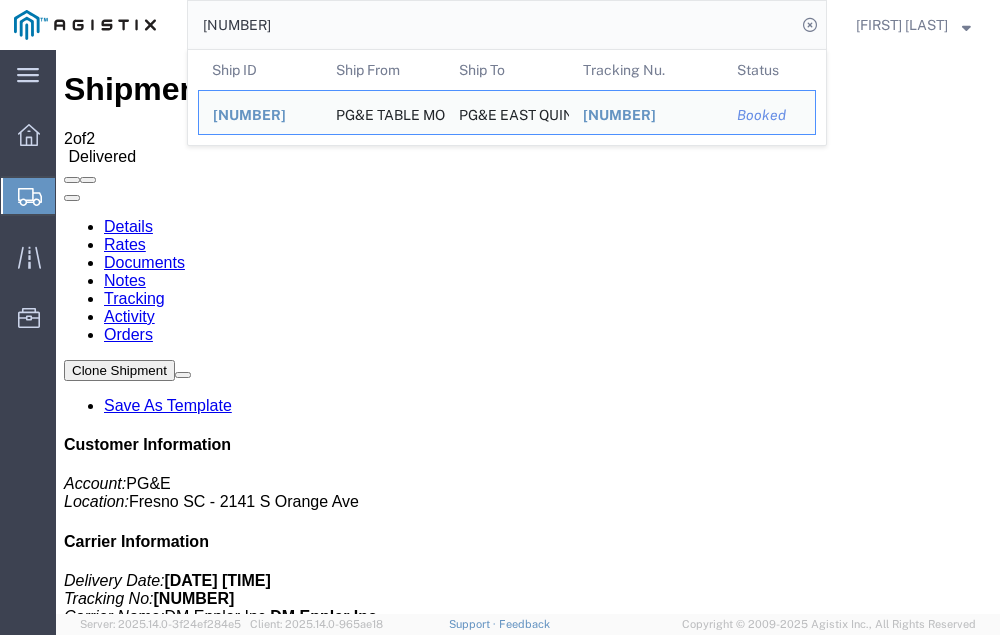 click on "[NUMBER]" 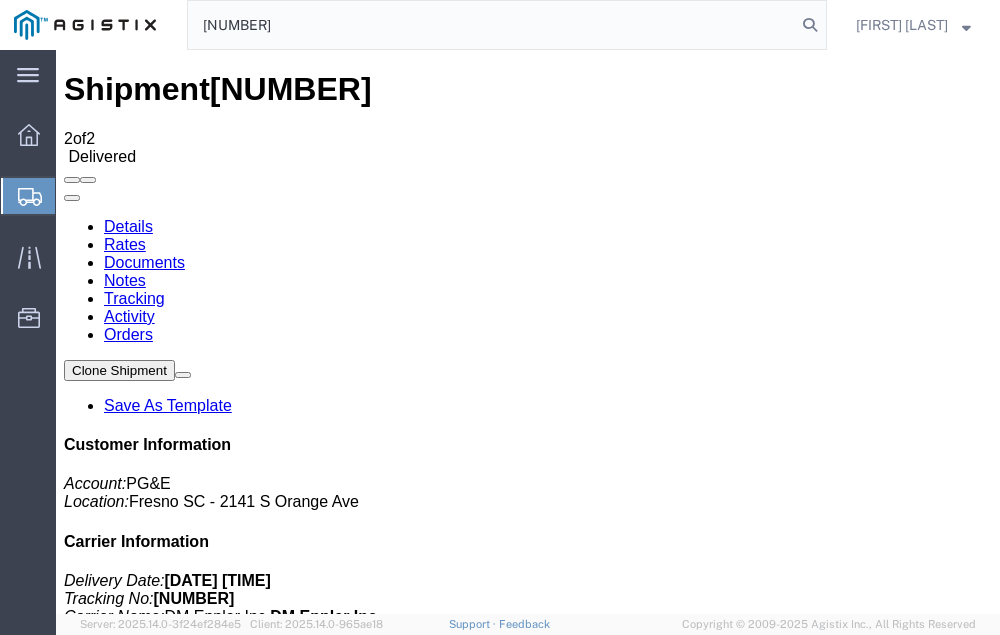 type on "[NUMBER]" 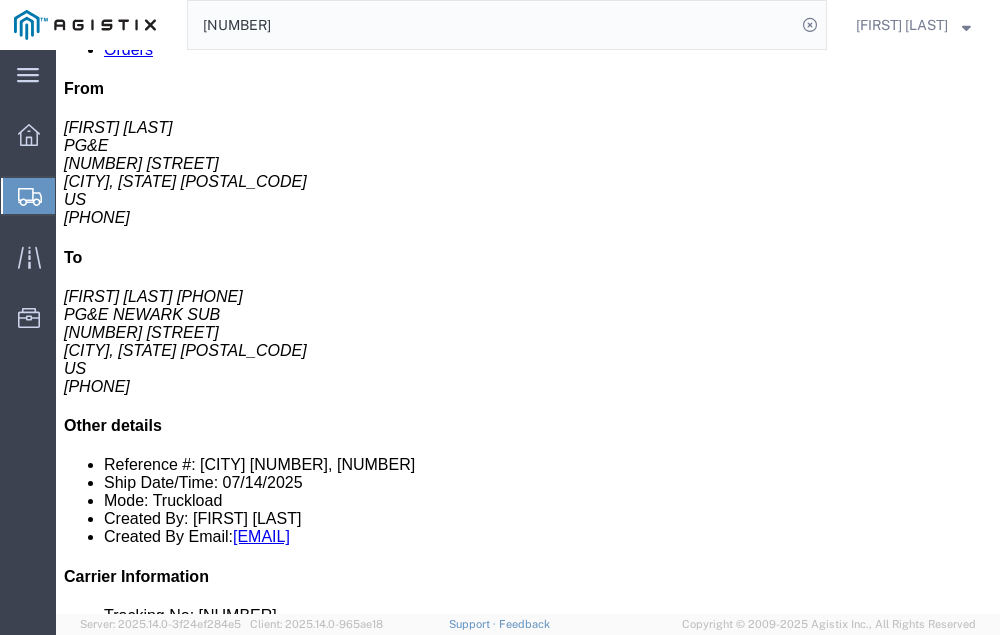 scroll, scrollTop: 0, scrollLeft: 0, axis: both 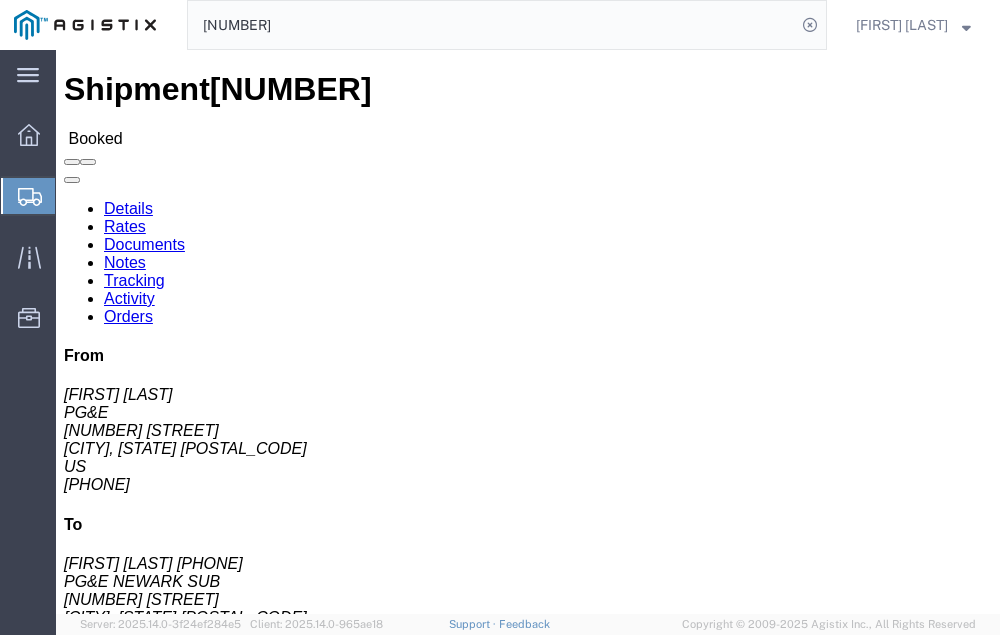 click on "Tracking" 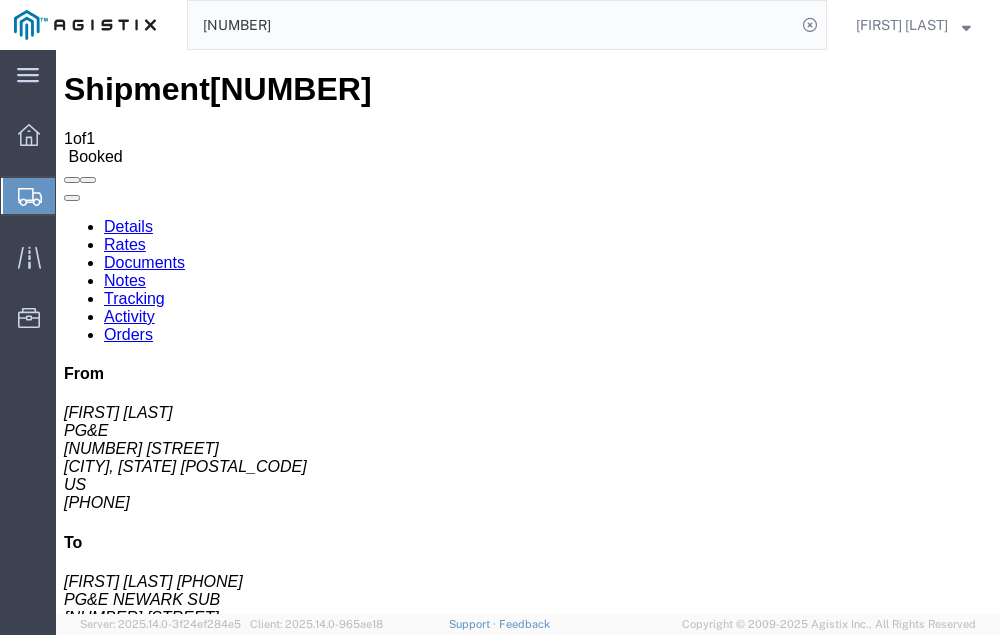 click on "Add New Tracking" at bounding box center [229, 1105] 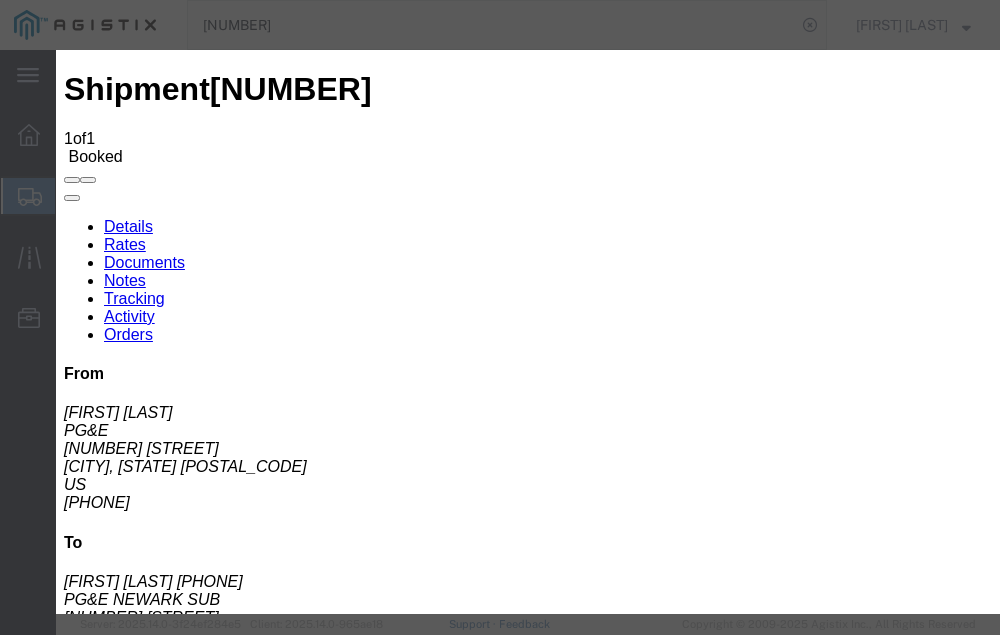 type on "07/15/2025" 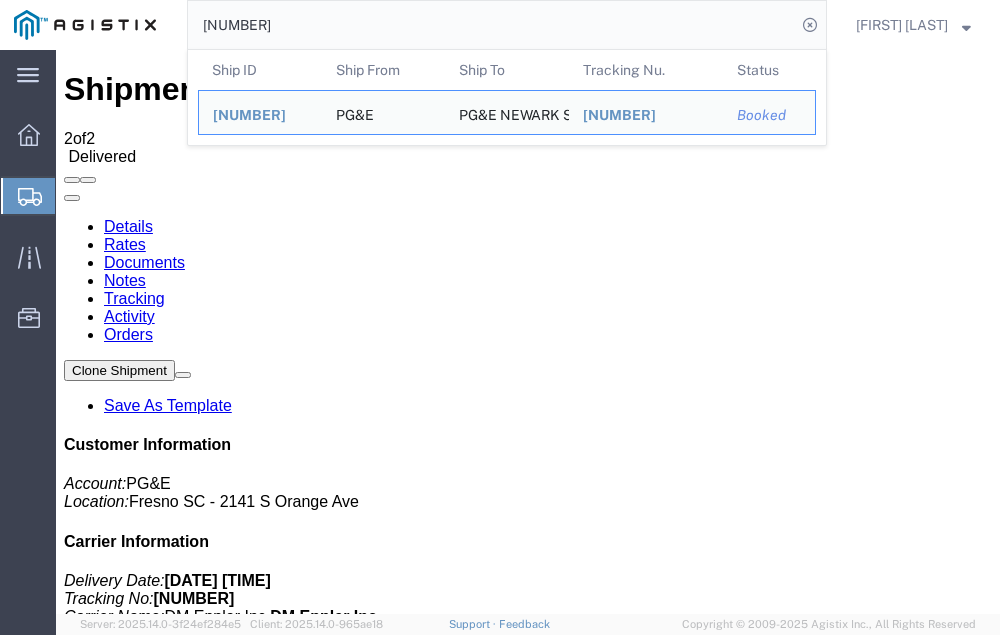 click on "[NUMBER]" 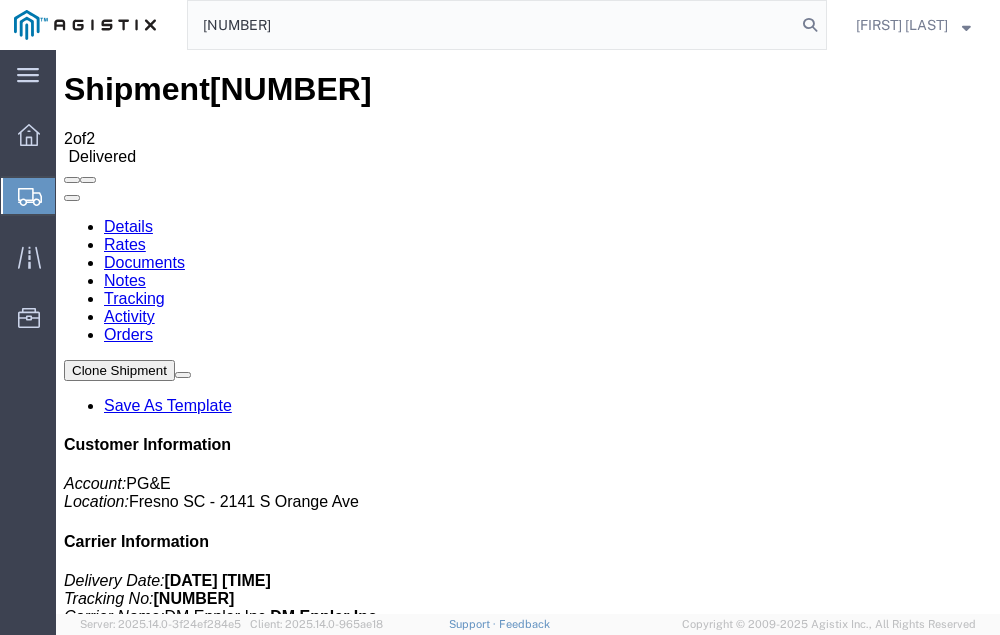 type on "[NUMBER]" 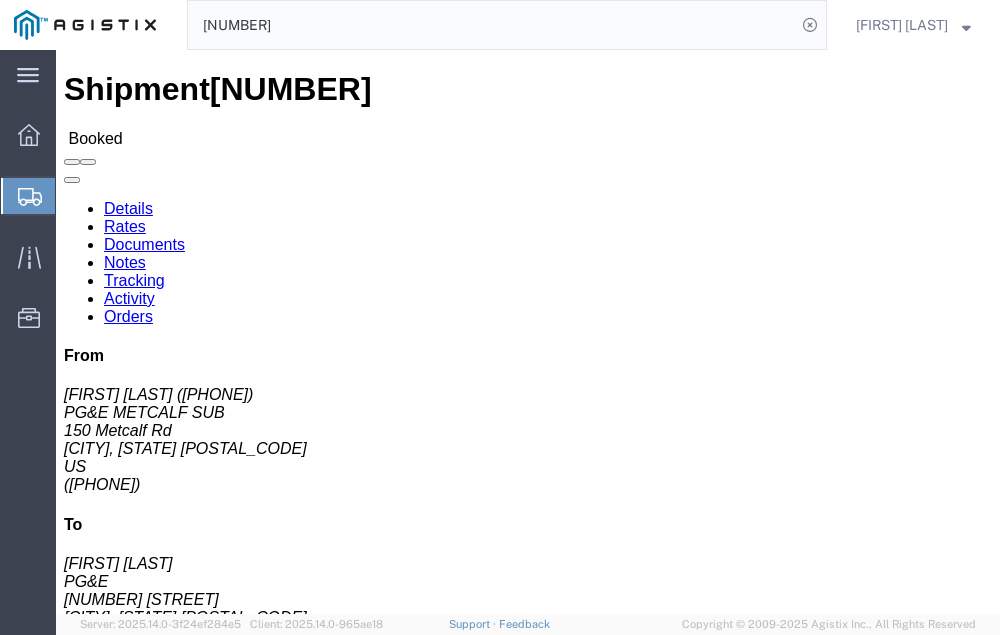 click on "Tracking" 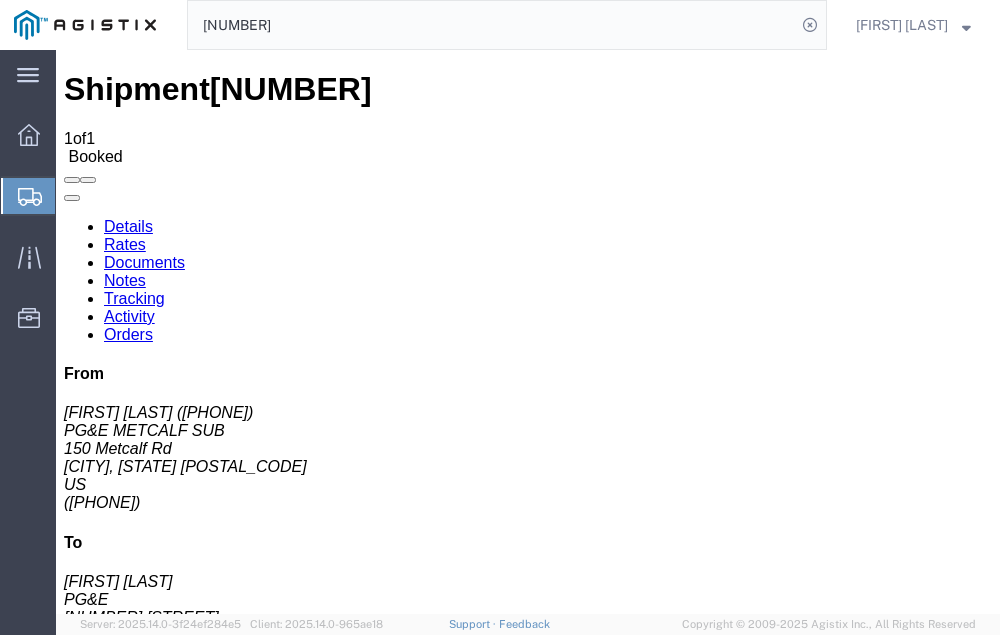 click on "Add New Tracking" at bounding box center [229, 1105] 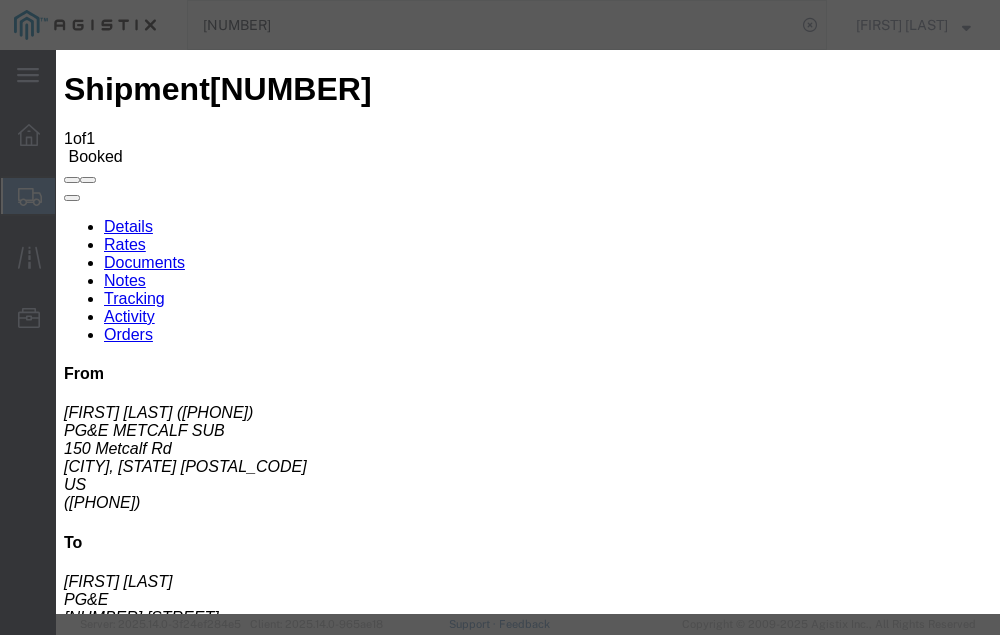 type on "07/15/2025" 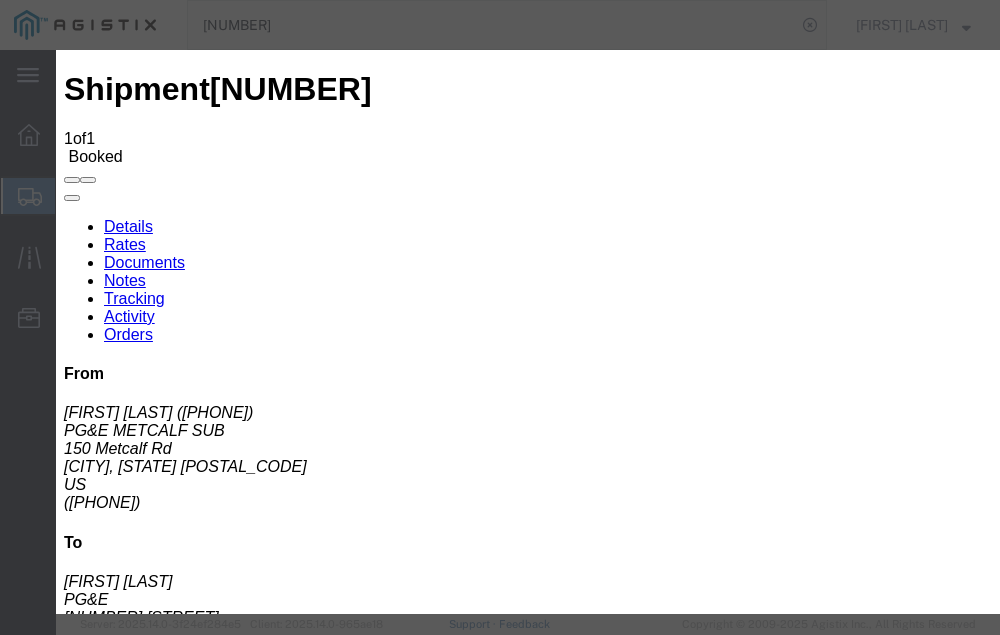 click on "Select Arrival Notice Available Arrival Notice Imported Arrive at Delivery Location Arrive at Pick-Up Location Arrive at Terminal Location Attempted Delivery Attempted Pick-Up Awaiting Customs Clearance Awaiting Pick-Up Break Start Break Stop Cargo Damaged Cargo-Offloaded Cleared Customs Confirmed on Board Customs Delay Customs Hold Customs Released DEA Hold Intact DEA Intensive/Exam Delivered Delivery Appointment Scheduled Delivery Confirmation Delivery Dock Closed Delivery Refused Depart Delivery Location Depart Pick-Up Location Depart Terminal Location Documents Uploaded Entry Docs Received Entry Submitted Estimated date / time for ETA Expired Export Customs Cleared Export Customs Sent FDA Documents Sent FDA Exam FDA Hold FDA Released FDA Review Flight Update Forwarded Fully Released Import Customs Cleared In-Transit In-Transit with Partner ISF filed Loaded Loading Started Mechanical Delay Missed Pick-Up Other Delay Out for Delivery Package Available Partial Delivery Partial Pick-Up Picked Up Proof of del" at bounding box center [188, 3148] 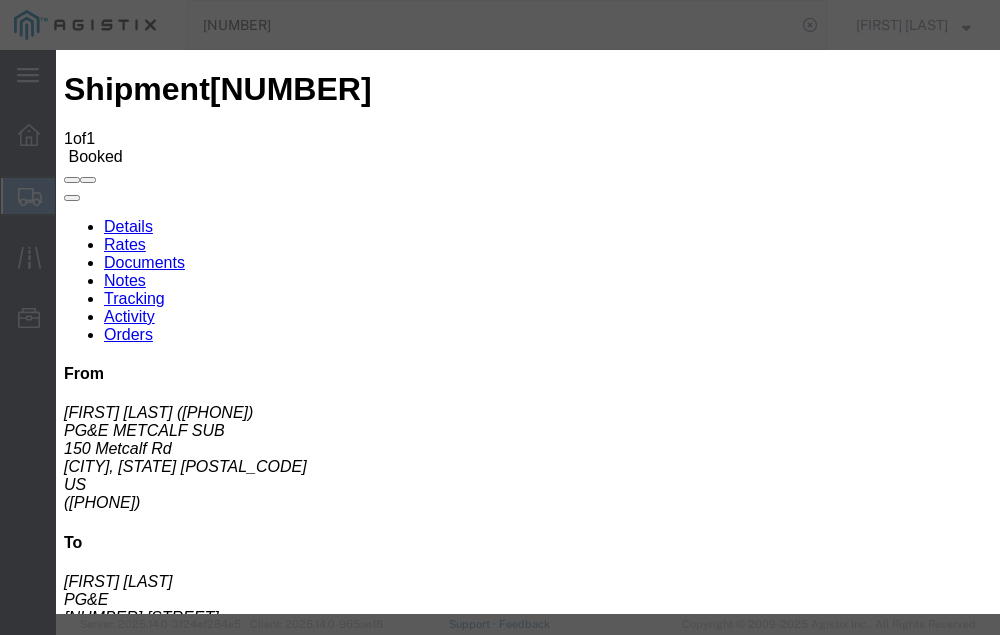 select on "DELIVRED" 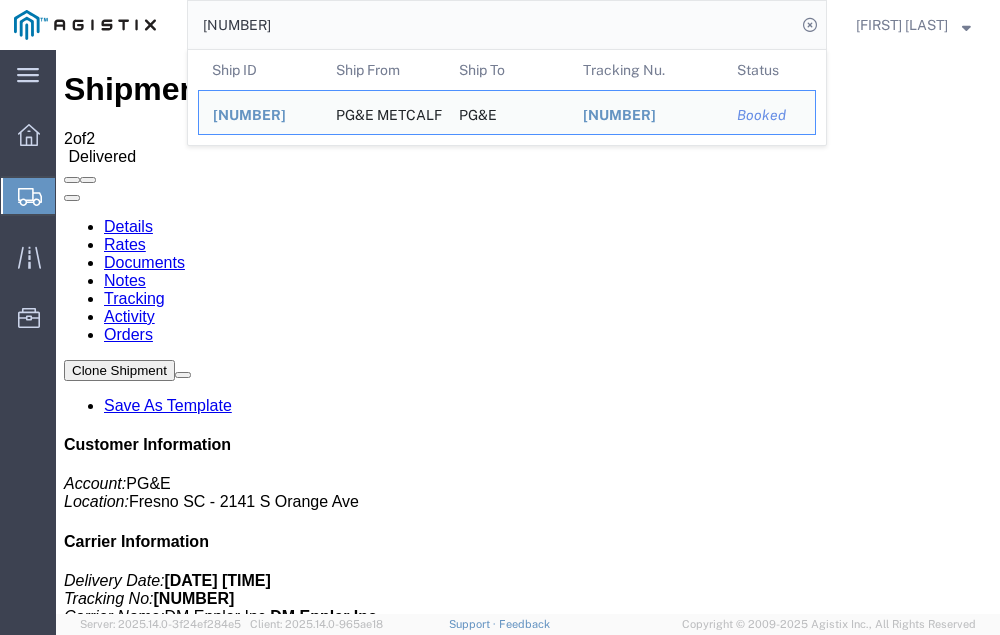 click on "[NUMBER]" 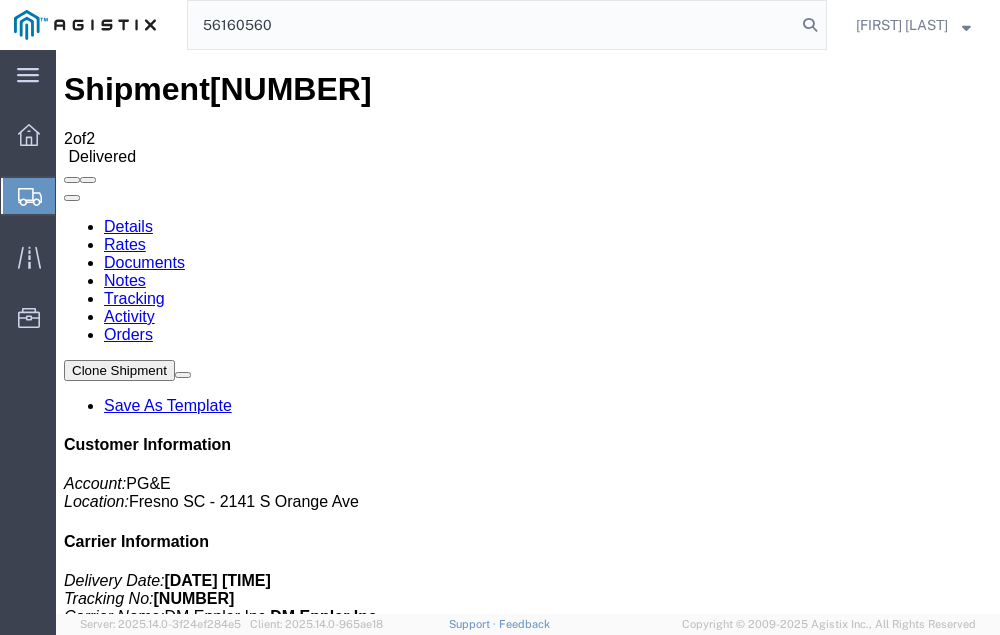 type on "56160560" 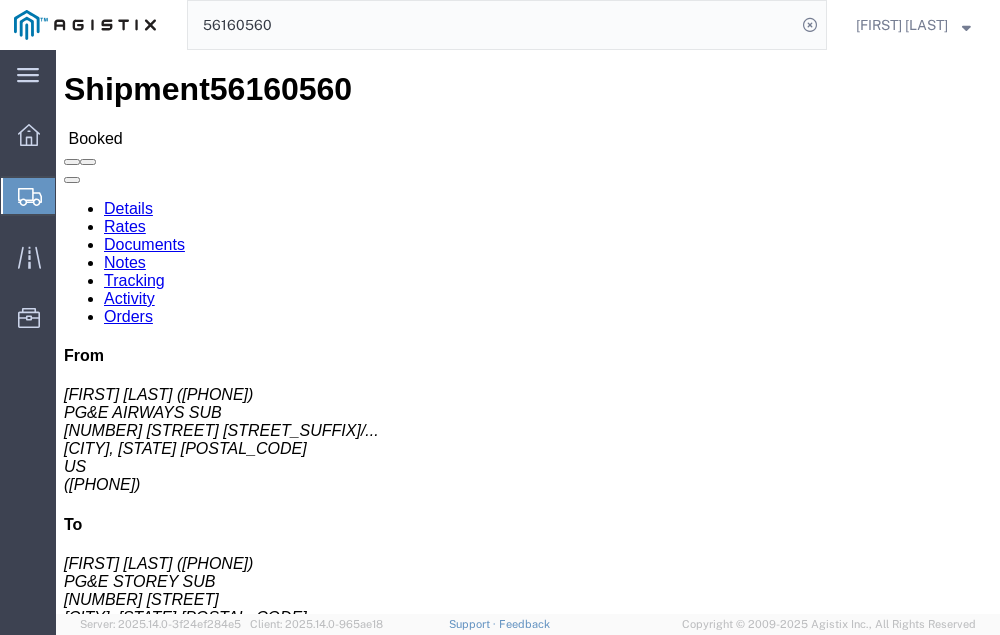 click on "Tracking" 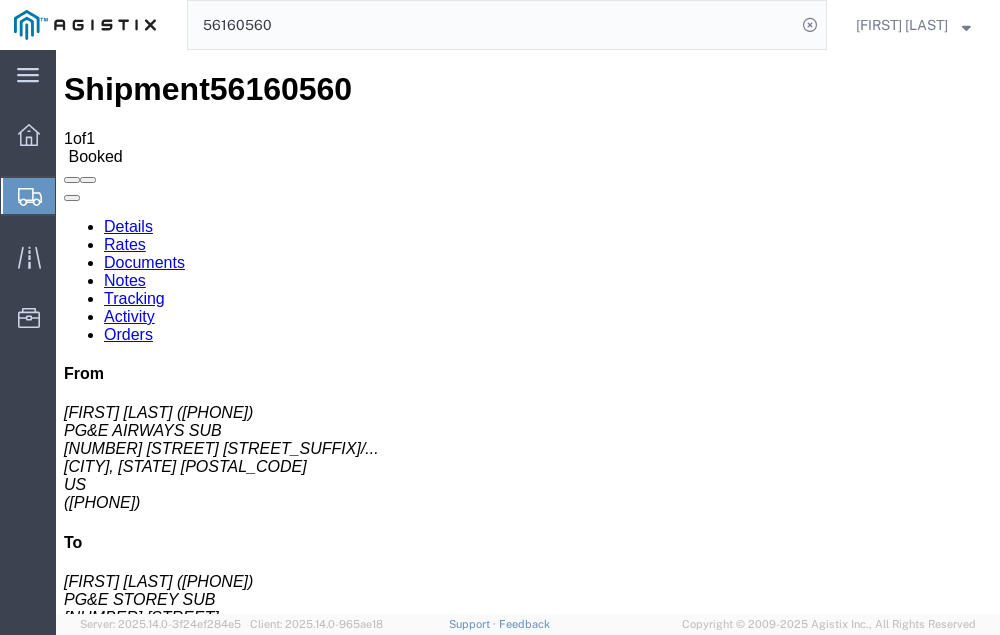 click on "Add New Tracking" at bounding box center (229, 1105) 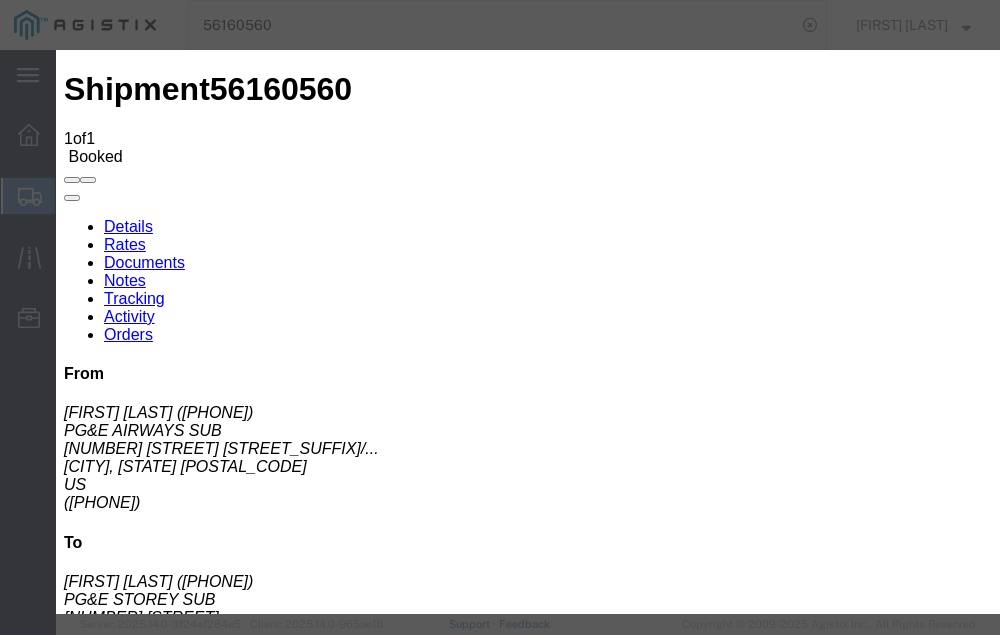 type on "07/15/2025" 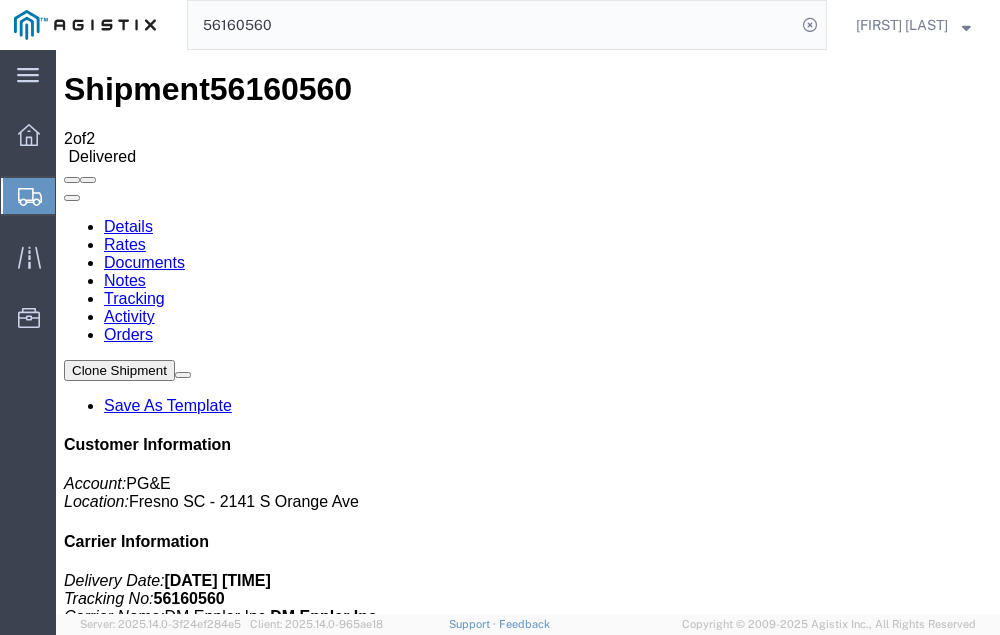 click on "56160560" 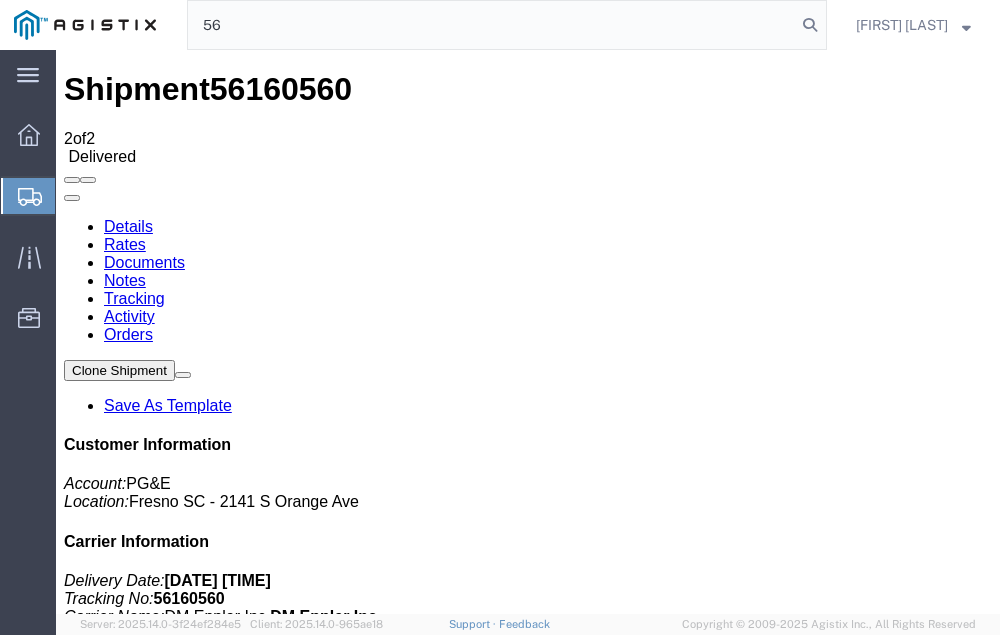 type on "5" 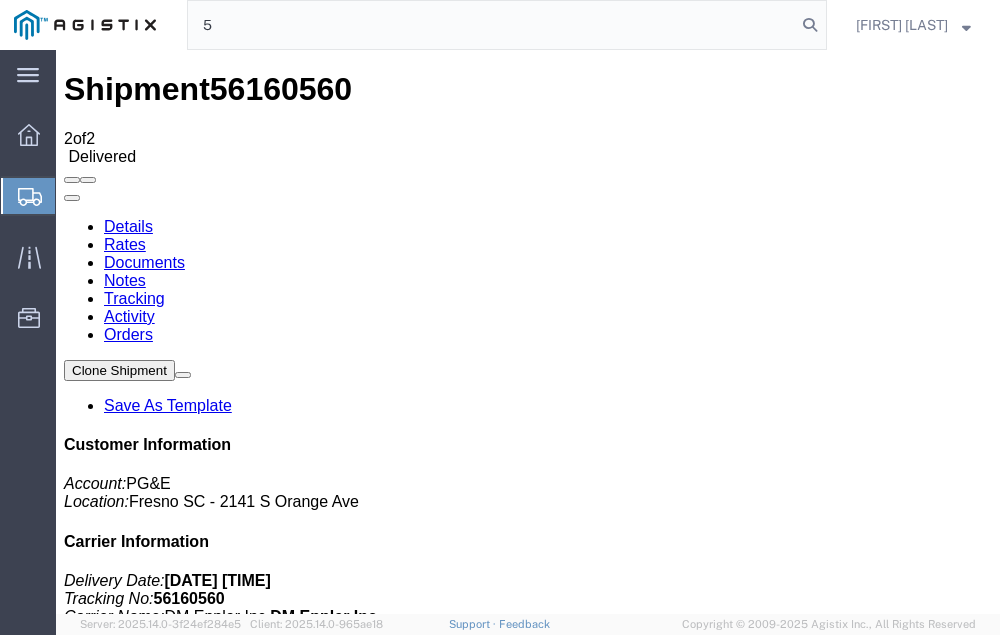 type 